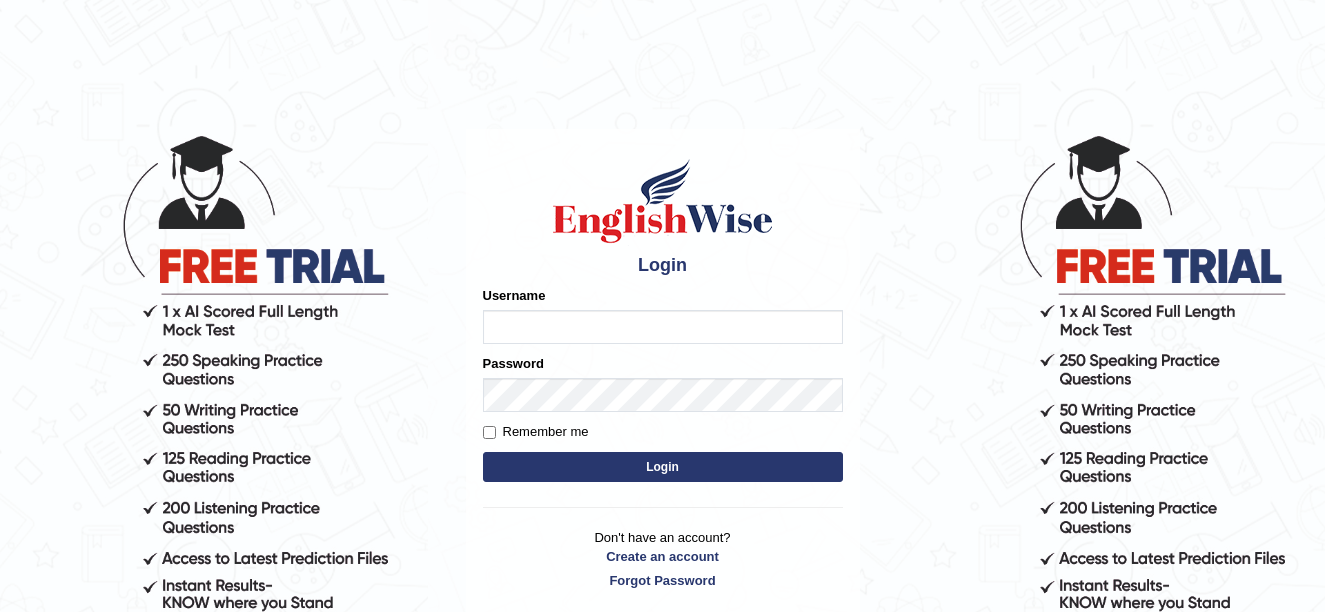 scroll, scrollTop: 0, scrollLeft: 0, axis: both 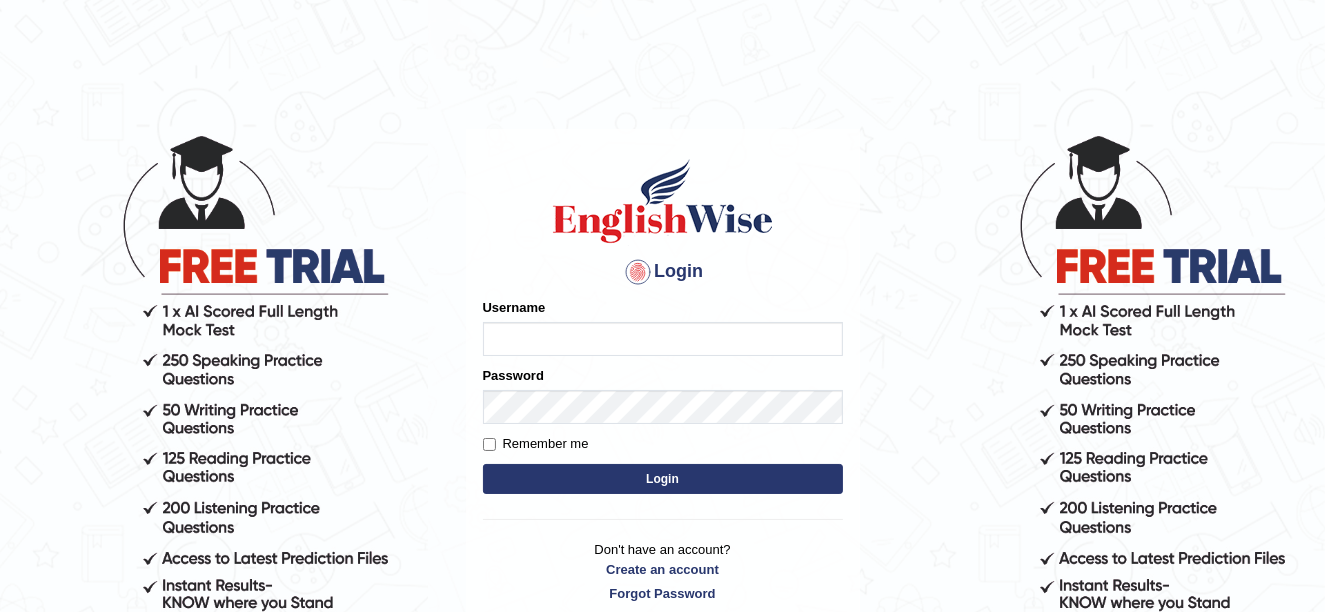 type on "0435295194" 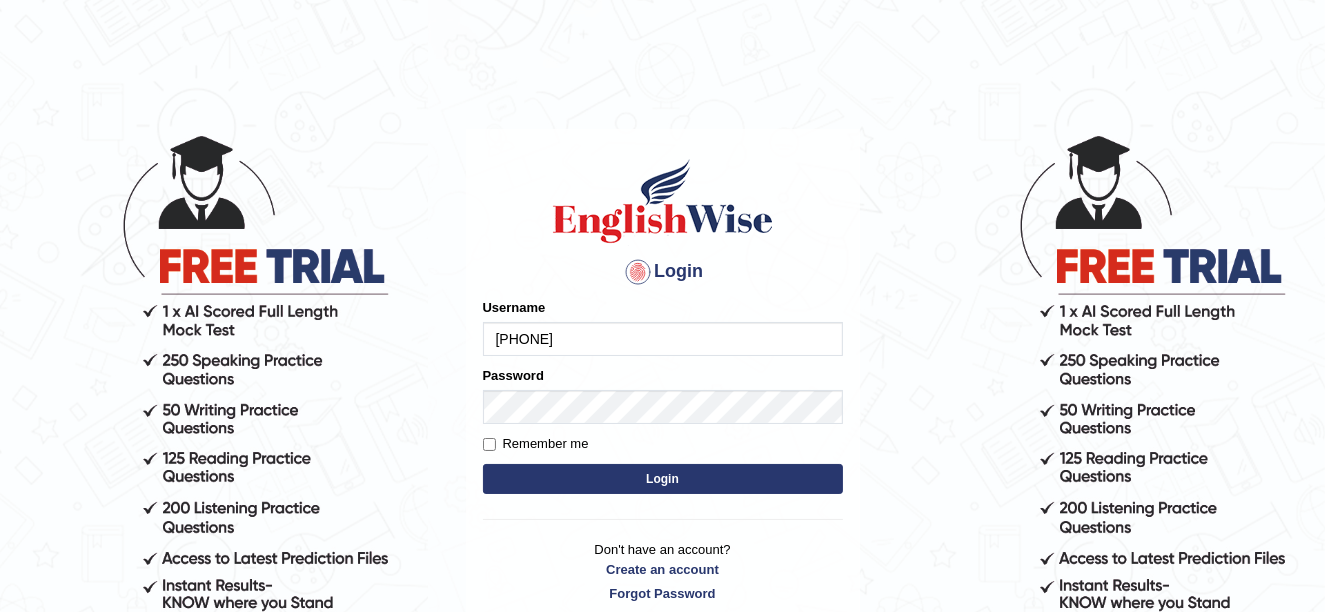 click on "Login" at bounding box center [663, 479] 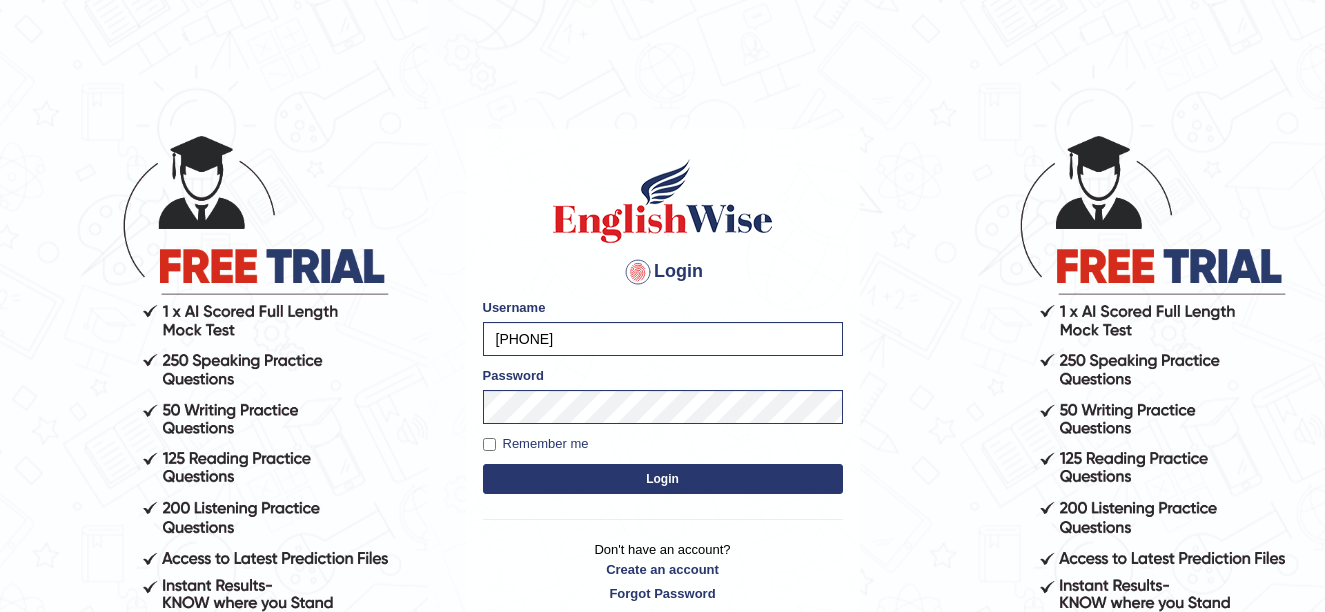 scroll, scrollTop: 0, scrollLeft: 0, axis: both 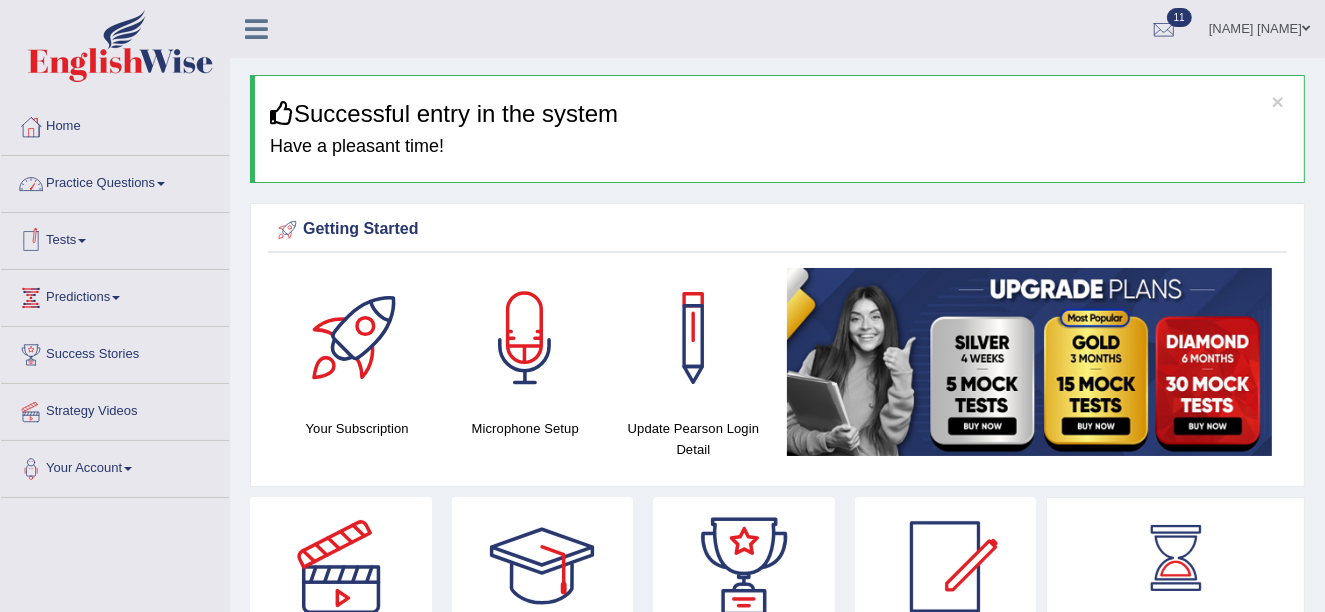 click on "Practice Questions" at bounding box center [115, 181] 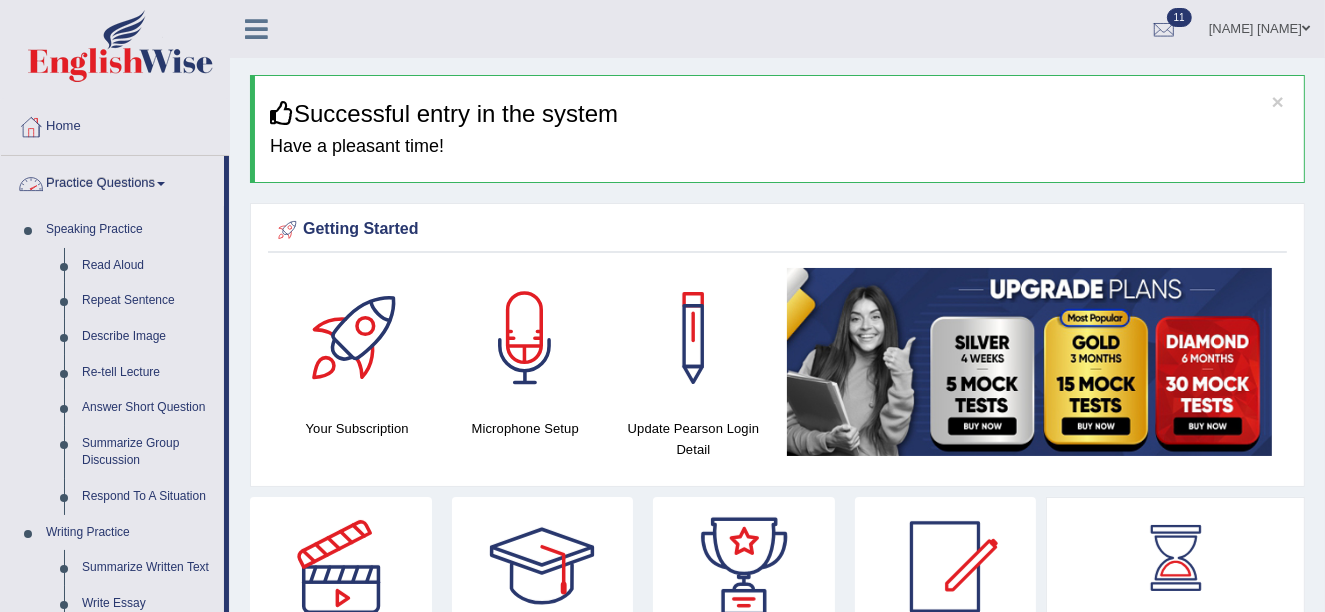 click on "Practice Questions" at bounding box center (112, 181) 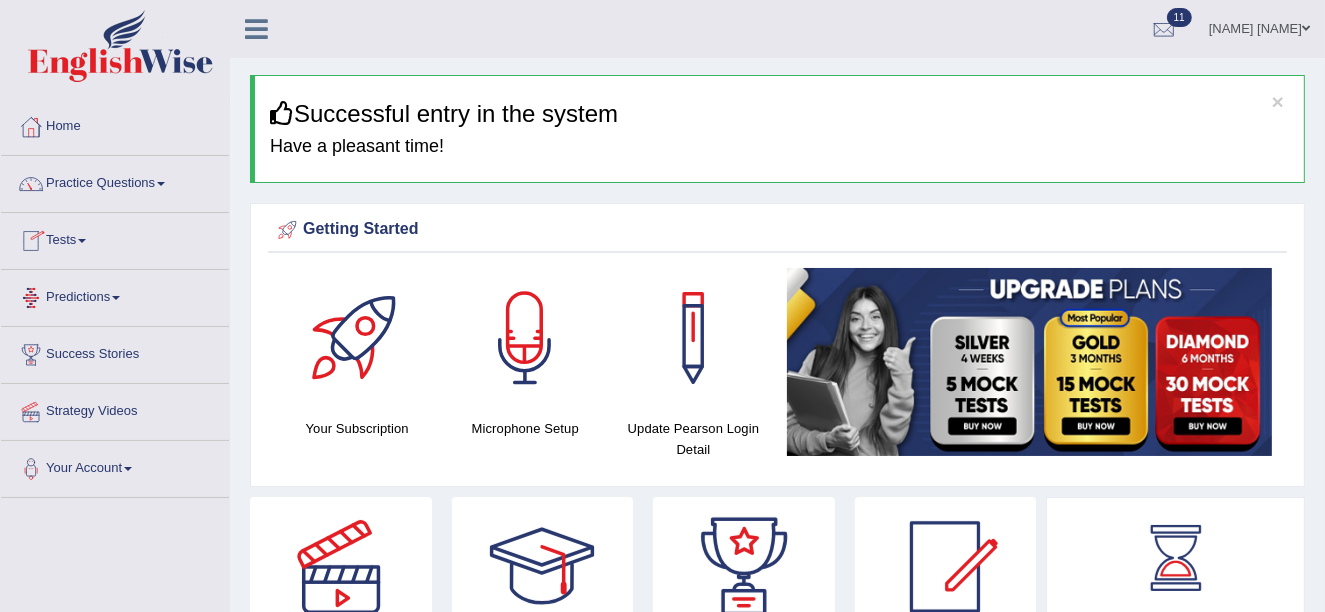 click on "Tests" at bounding box center (115, 238) 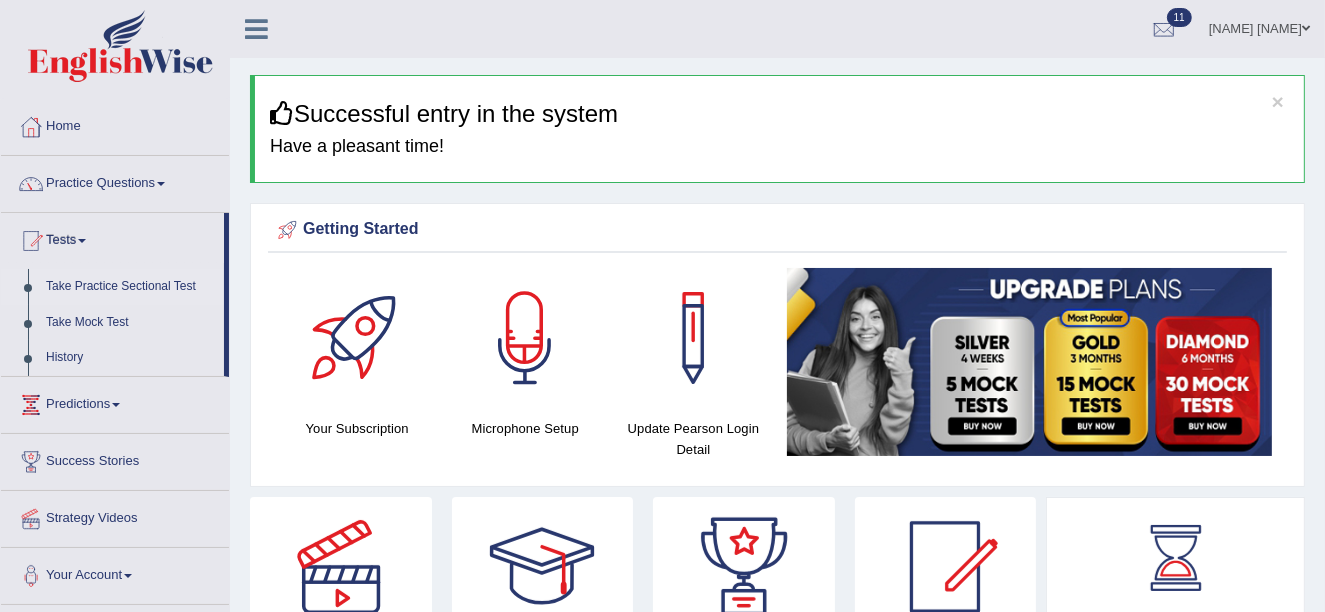 click on "Take Practice Sectional Test" at bounding box center [130, 287] 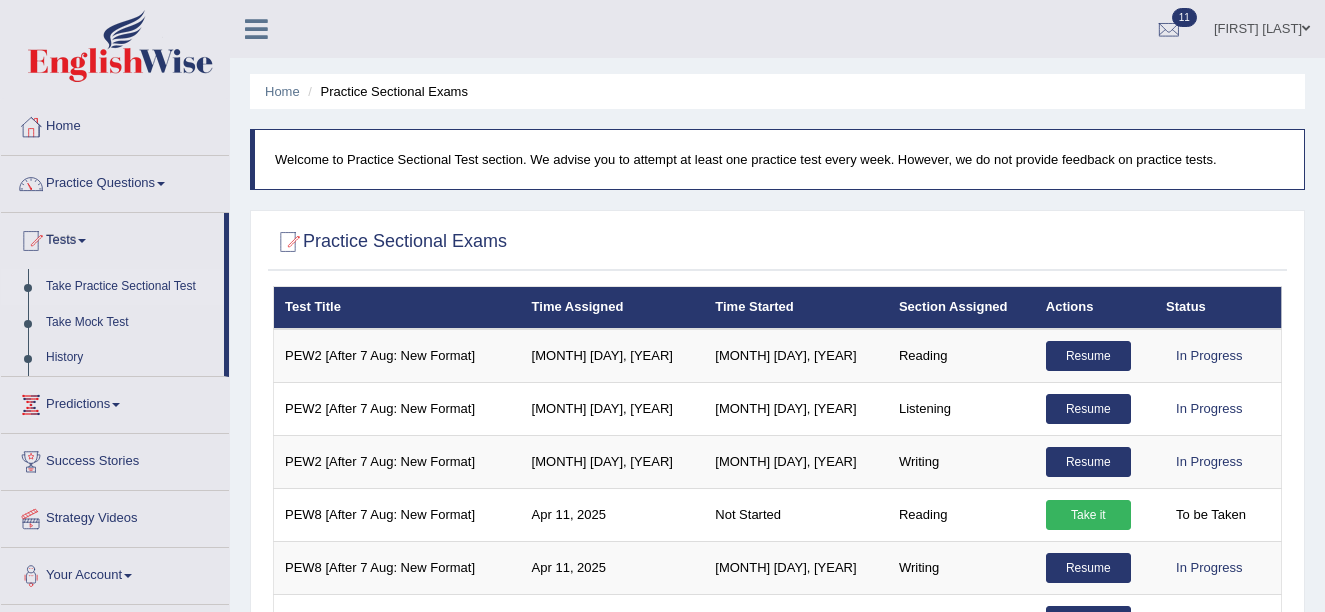 scroll, scrollTop: 0, scrollLeft: 0, axis: both 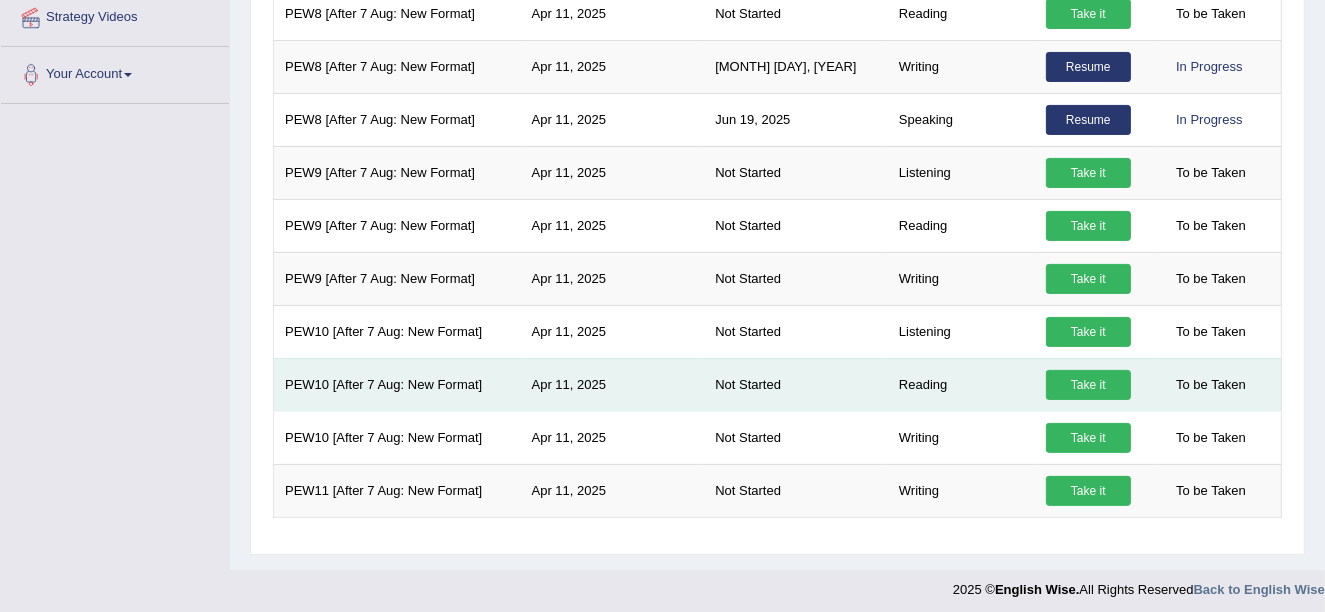 click on "Take it" at bounding box center (1088, 385) 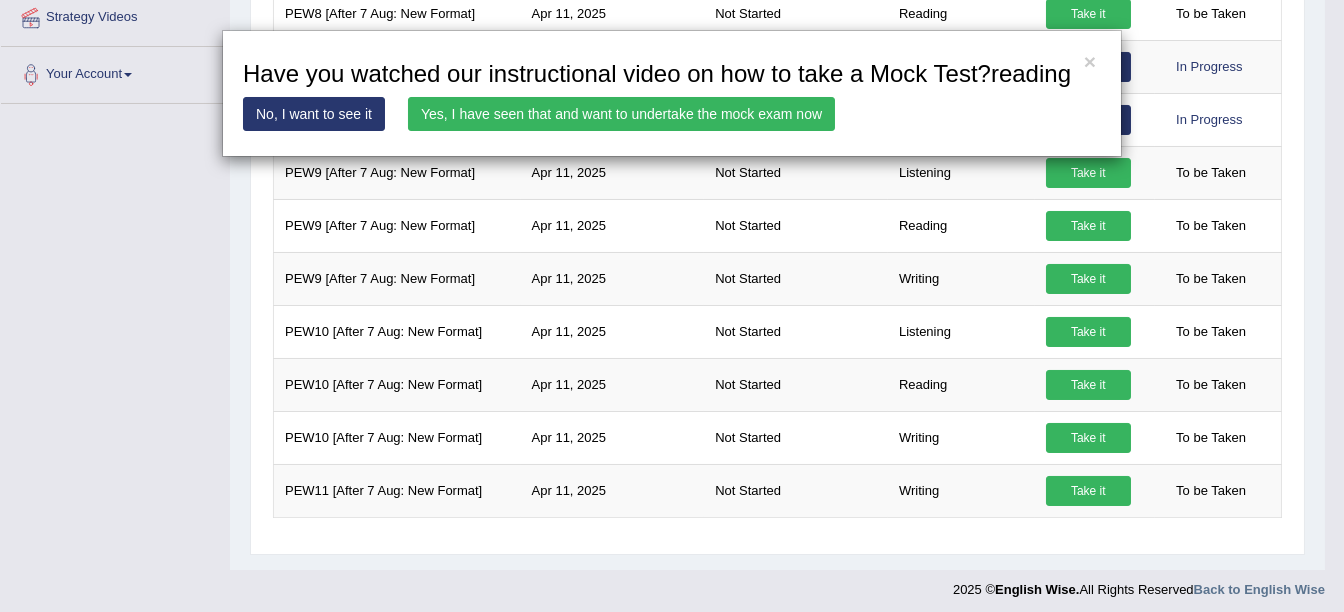 click on "×
Have you watched our instructional video on how to take a Mock Test?reading
No, I want to see it
Yes, I have seen that and want to undertake the mock exam now" at bounding box center [672, 93] 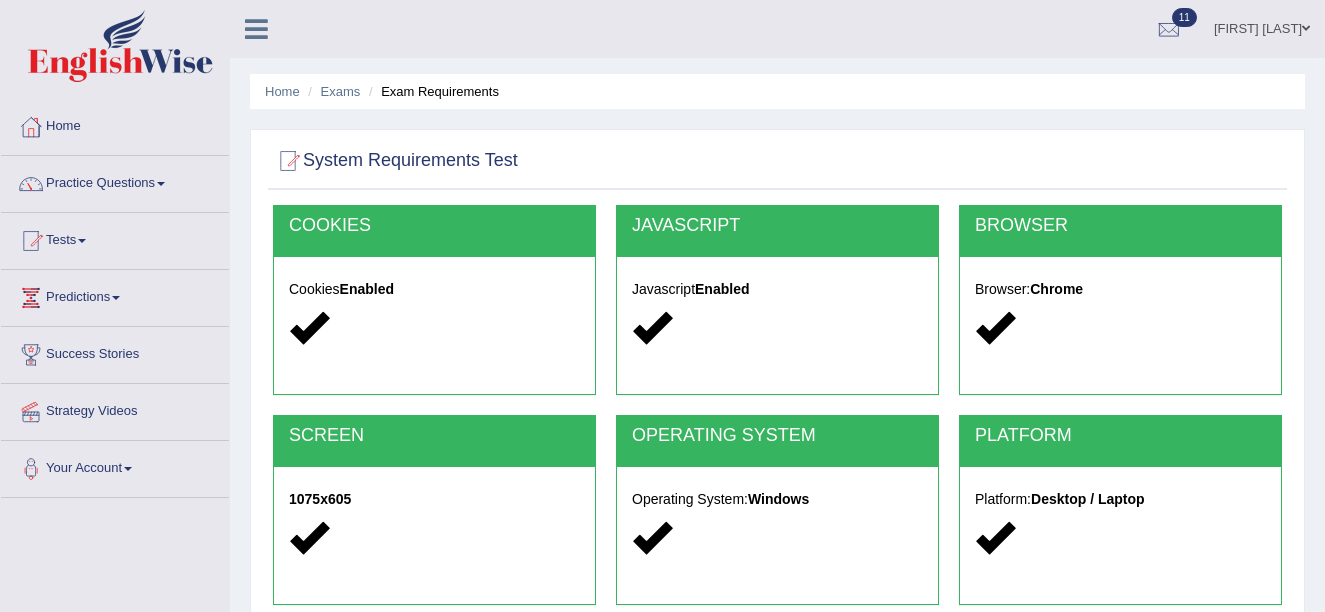 scroll, scrollTop: 0, scrollLeft: 0, axis: both 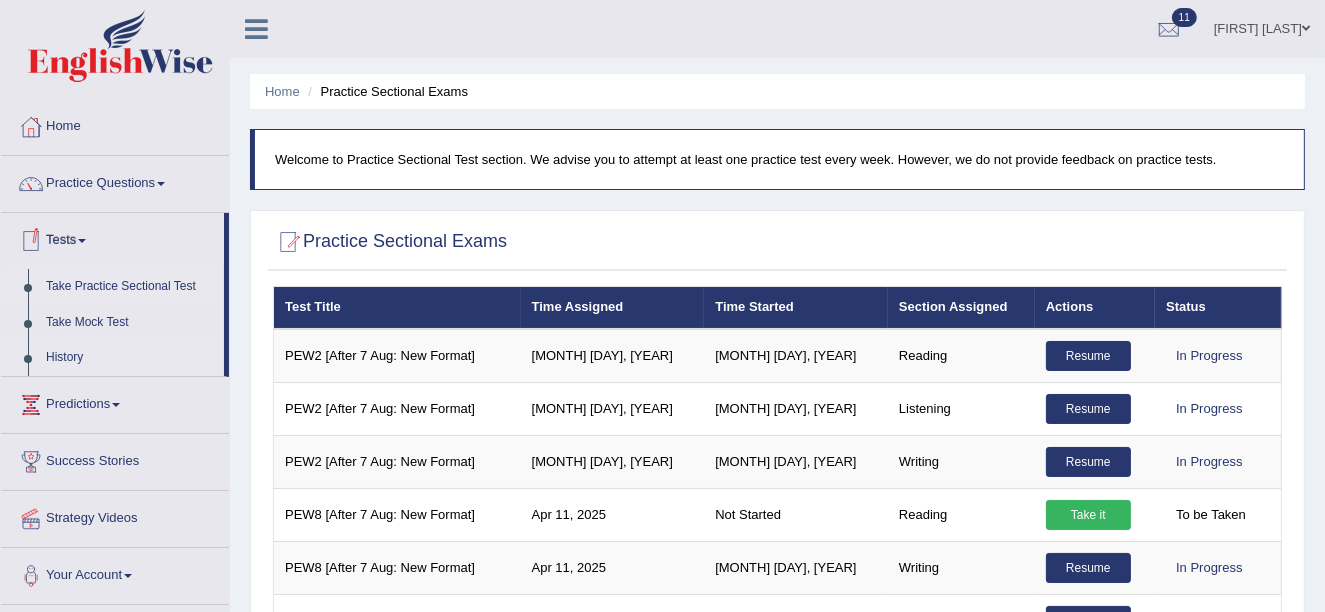 click on "History" at bounding box center (130, 358) 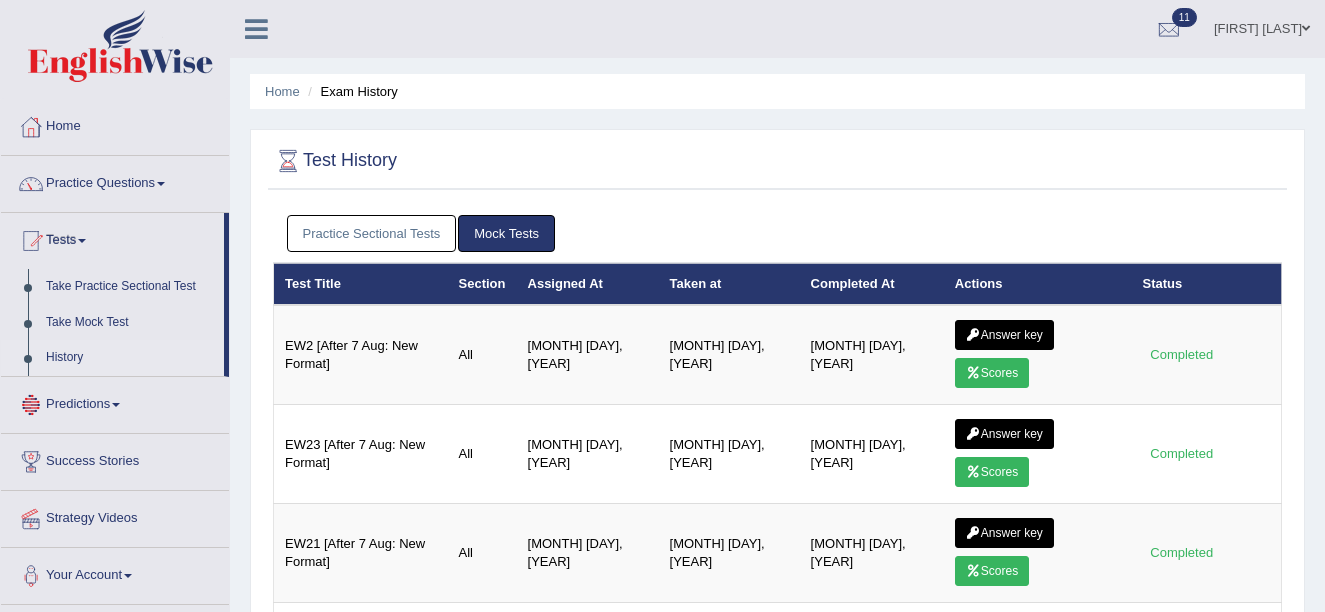 scroll, scrollTop: 0, scrollLeft: 0, axis: both 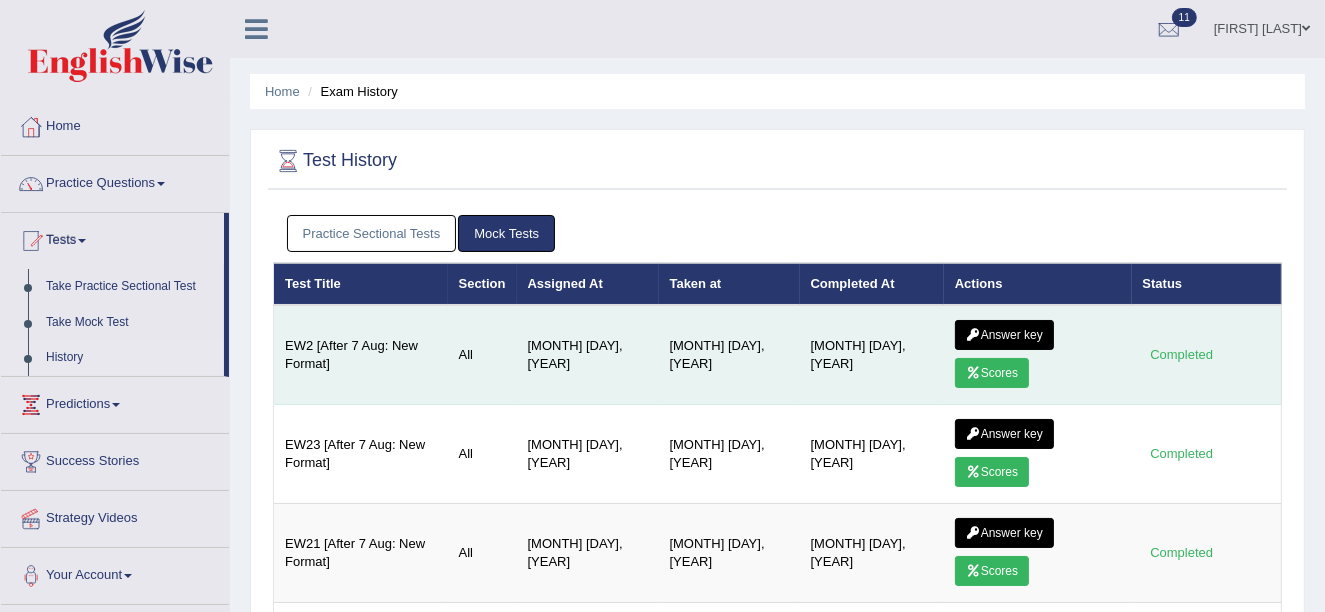 click on "Scores" at bounding box center (992, 373) 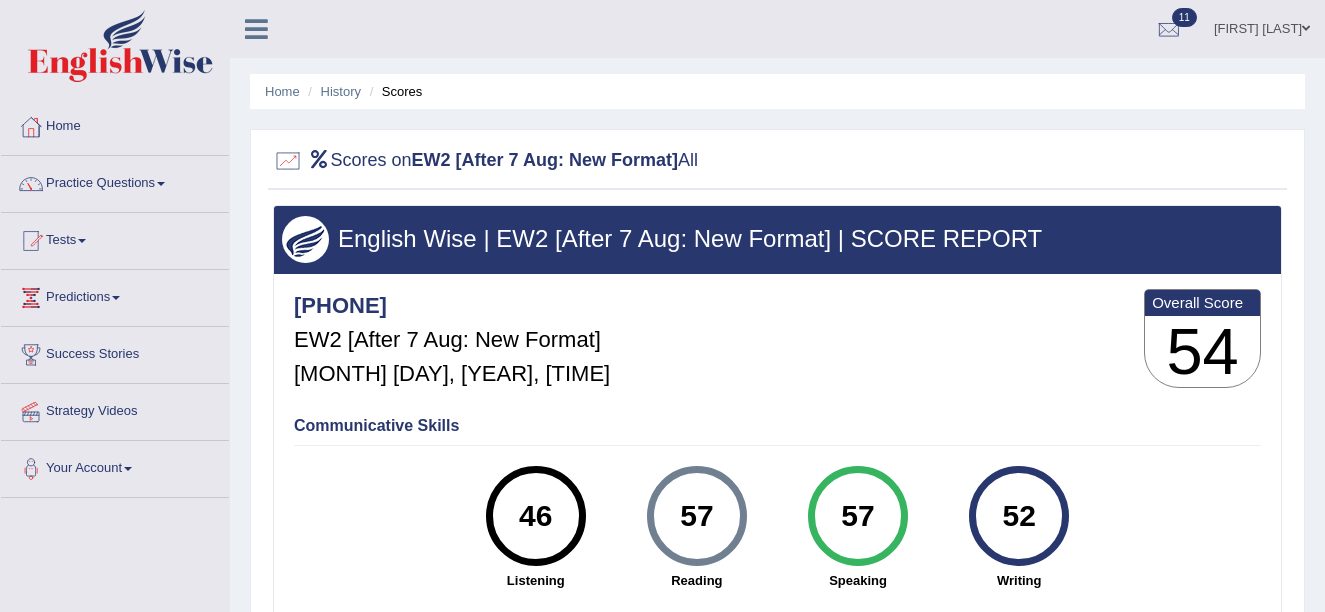 scroll, scrollTop: 0, scrollLeft: 0, axis: both 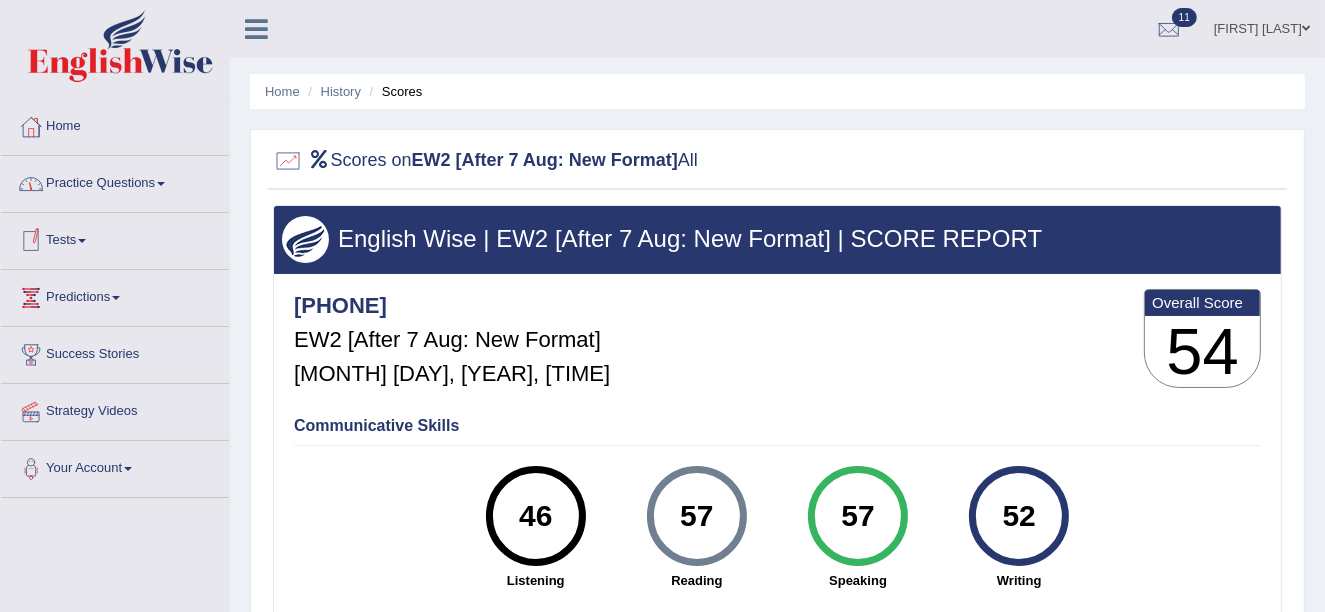 click on "Tests" at bounding box center [115, 238] 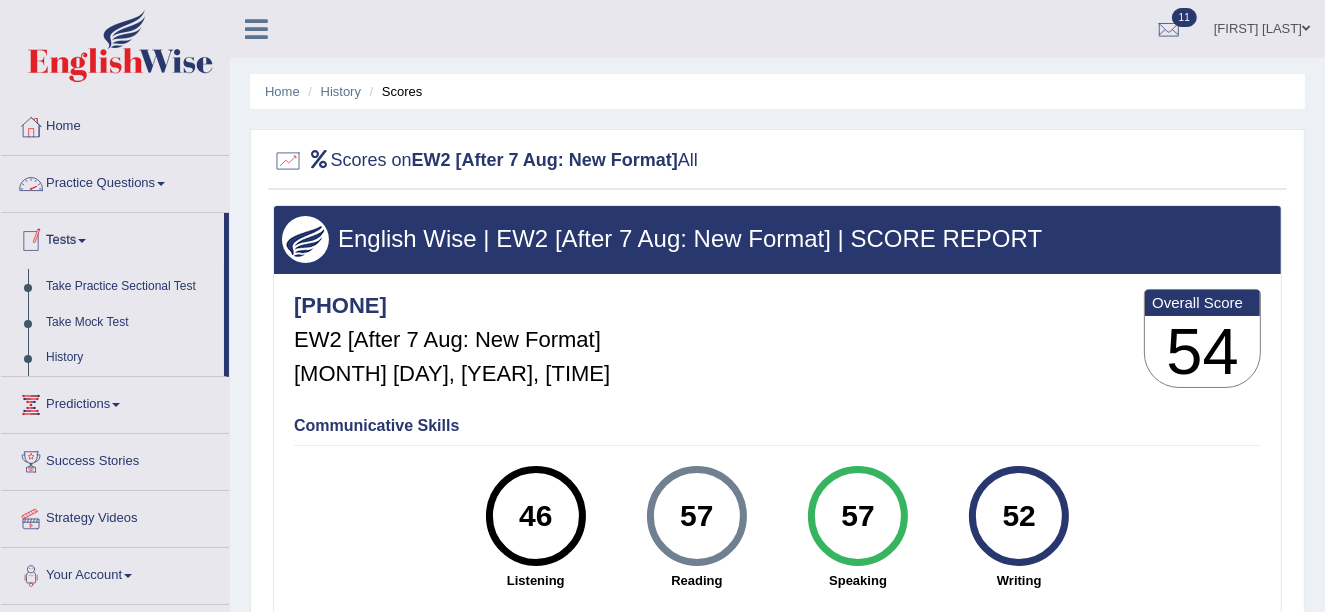 click on "Practice Questions" at bounding box center [115, 181] 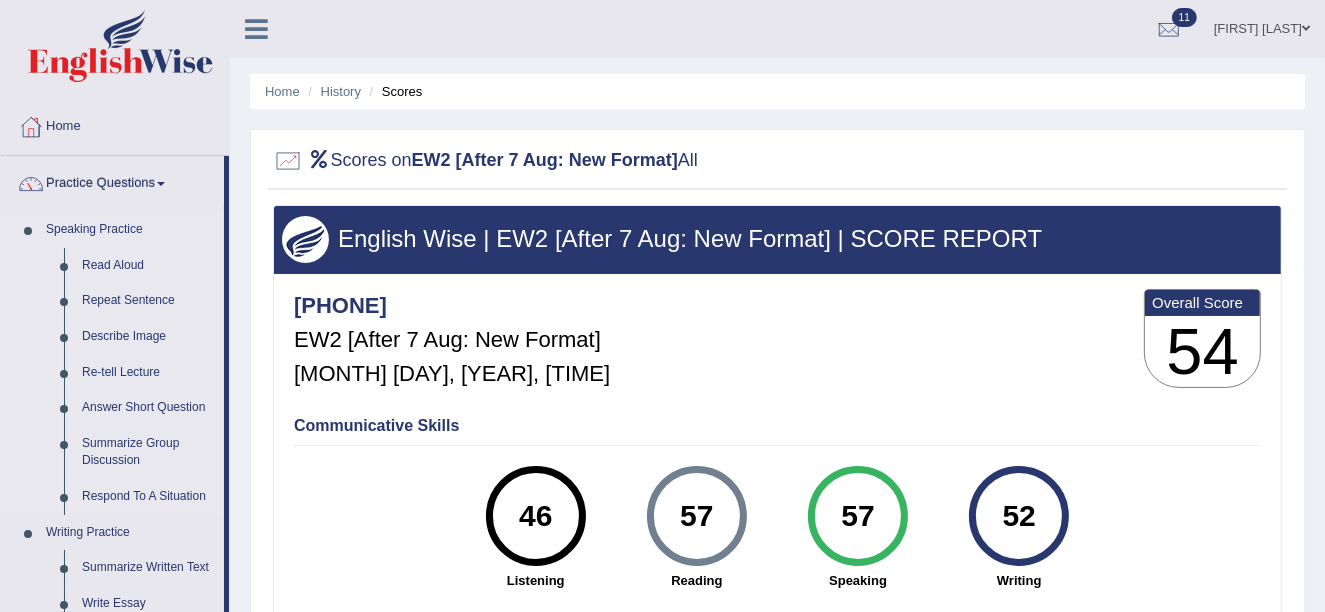 click on "Speaking Practice Read Aloud
Repeat Sentence
Describe Image
Re-tell Lecture
Answer Short Question
Summarize Group Discussion
Respond To A Situation" at bounding box center (112, 363) 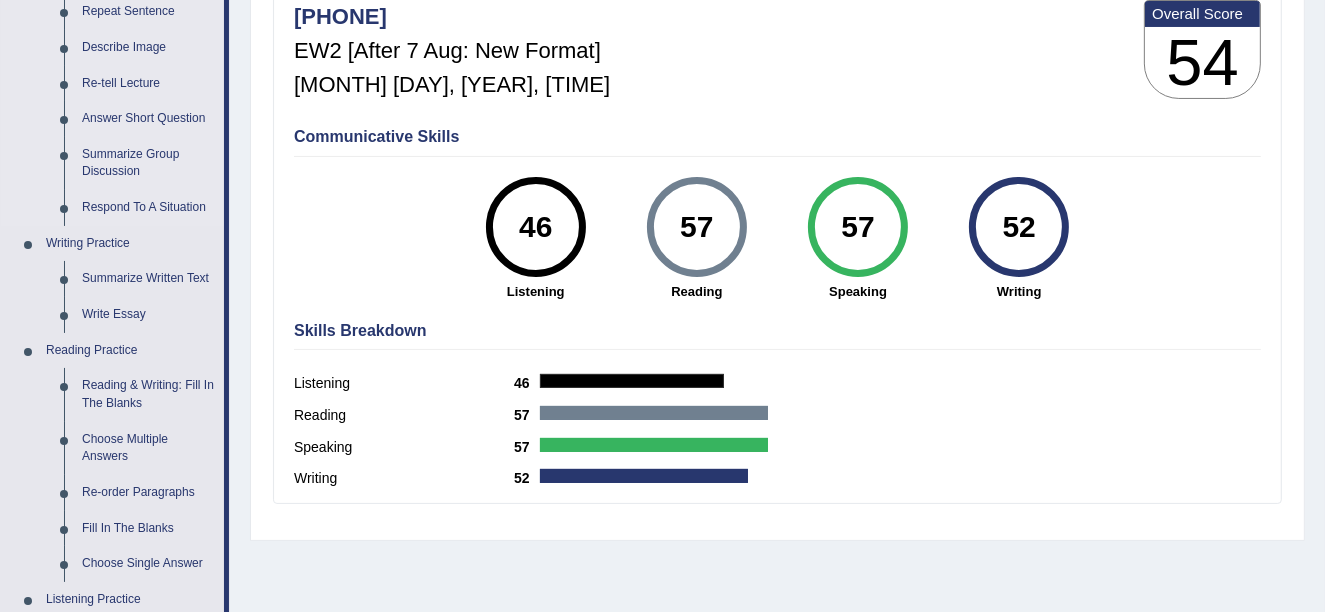 scroll, scrollTop: 198, scrollLeft: 0, axis: vertical 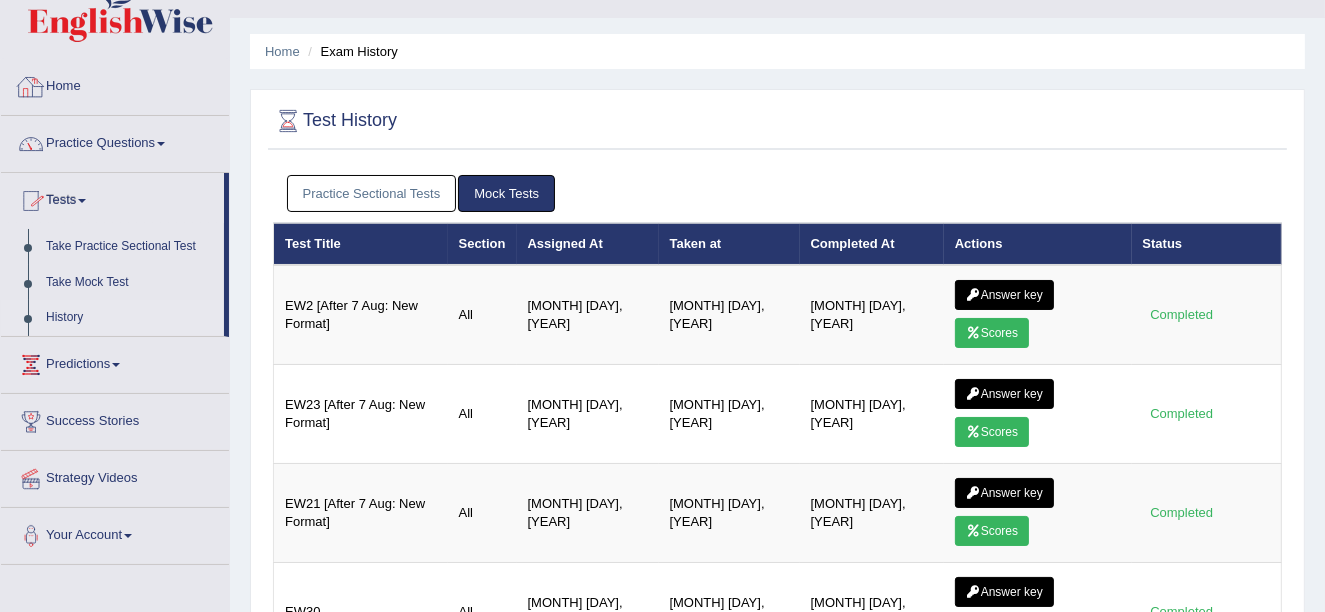click on "Home" at bounding box center (115, 84) 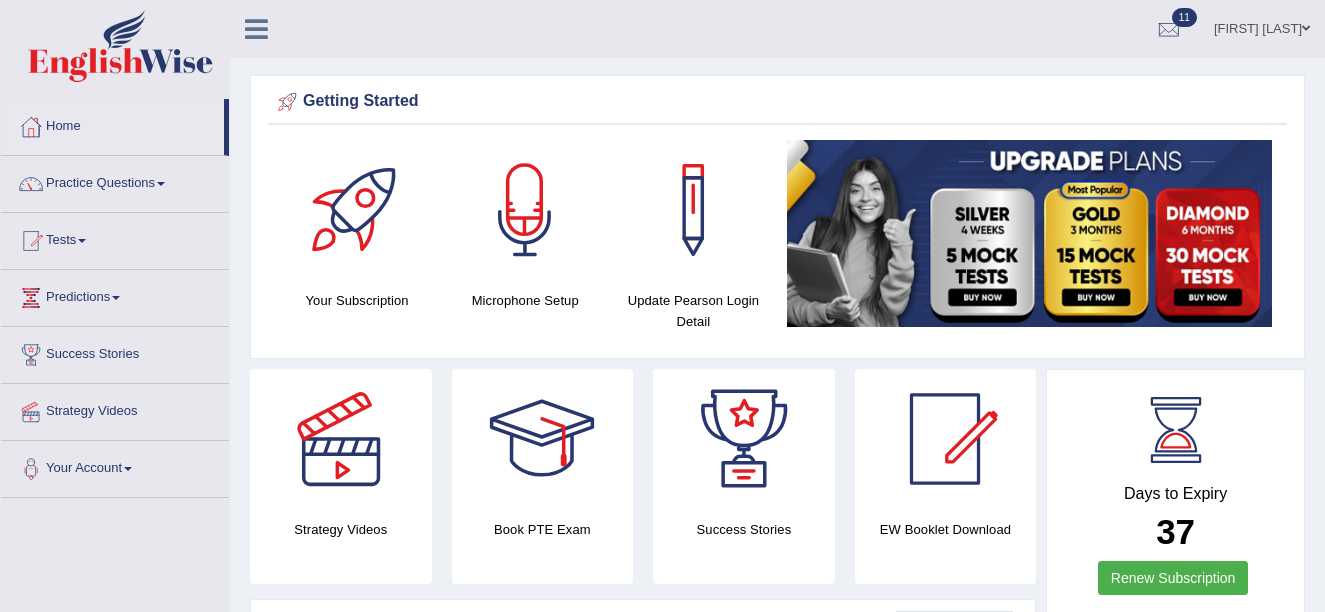scroll, scrollTop: 0, scrollLeft: 0, axis: both 